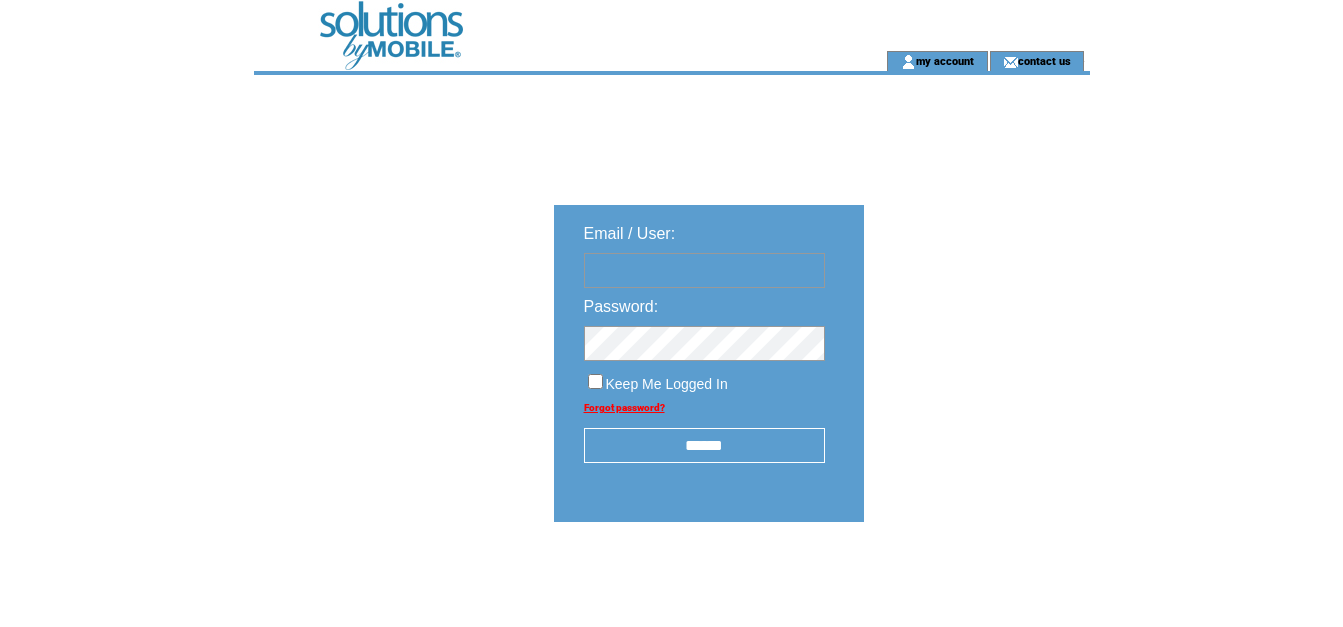 scroll, scrollTop: 0, scrollLeft: 0, axis: both 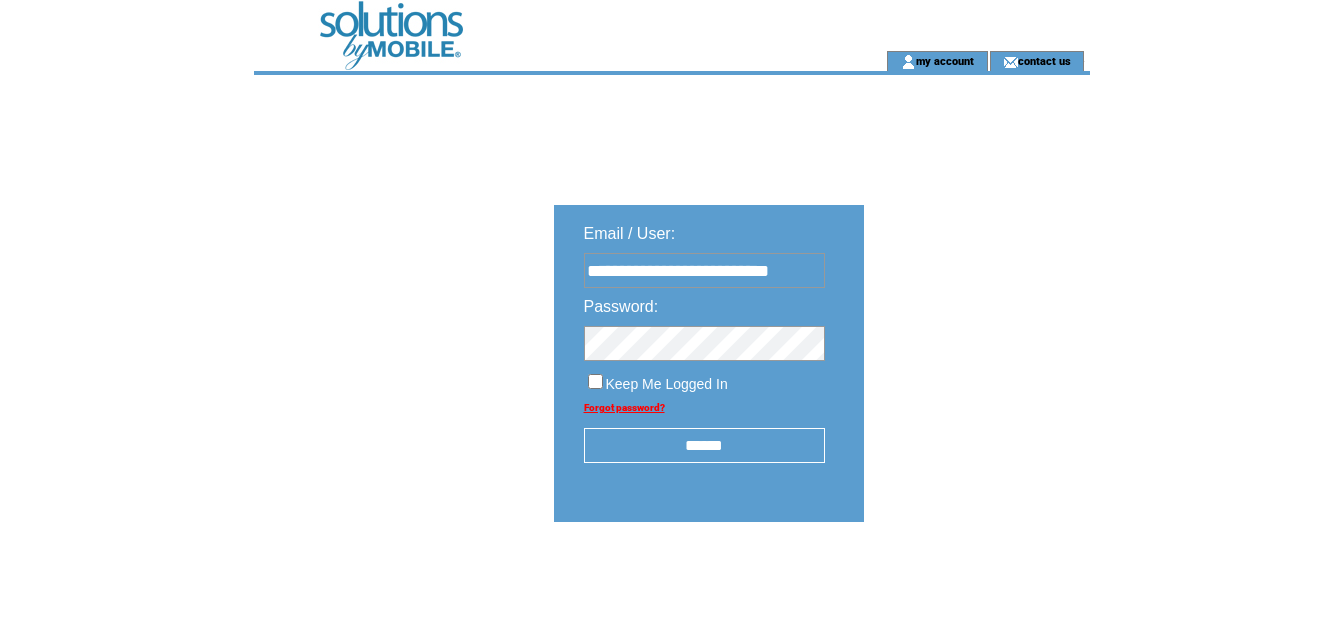 click on "******" at bounding box center [704, 445] 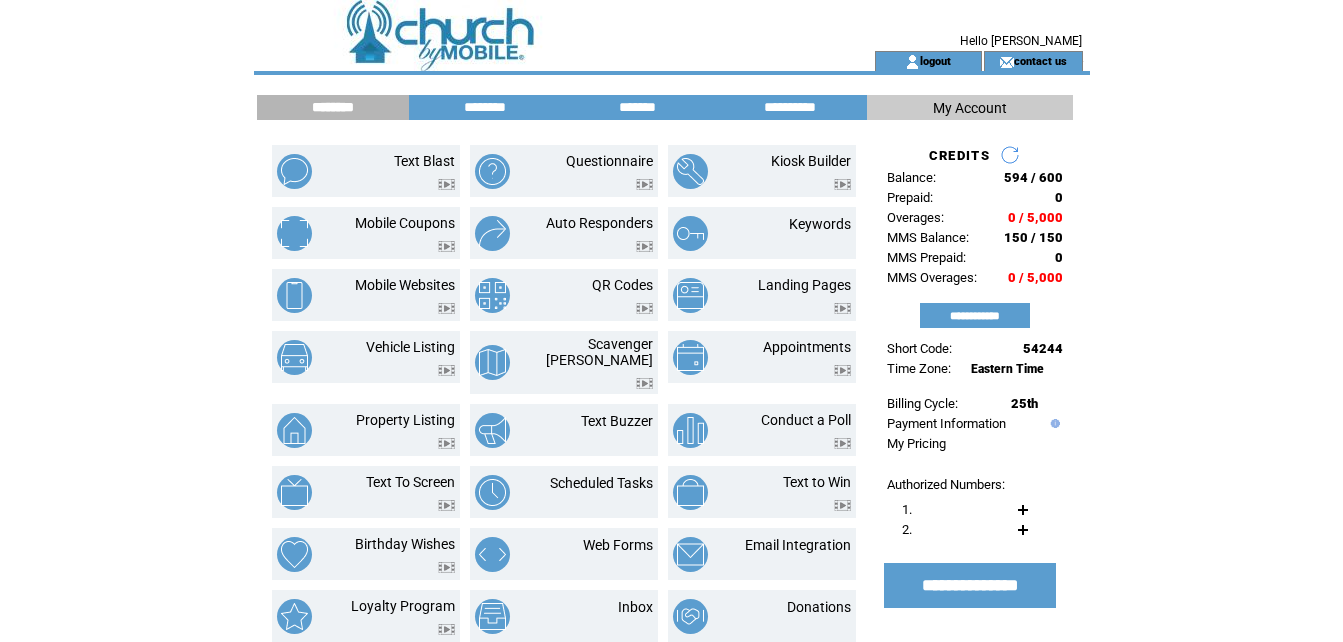 scroll, scrollTop: 0, scrollLeft: 0, axis: both 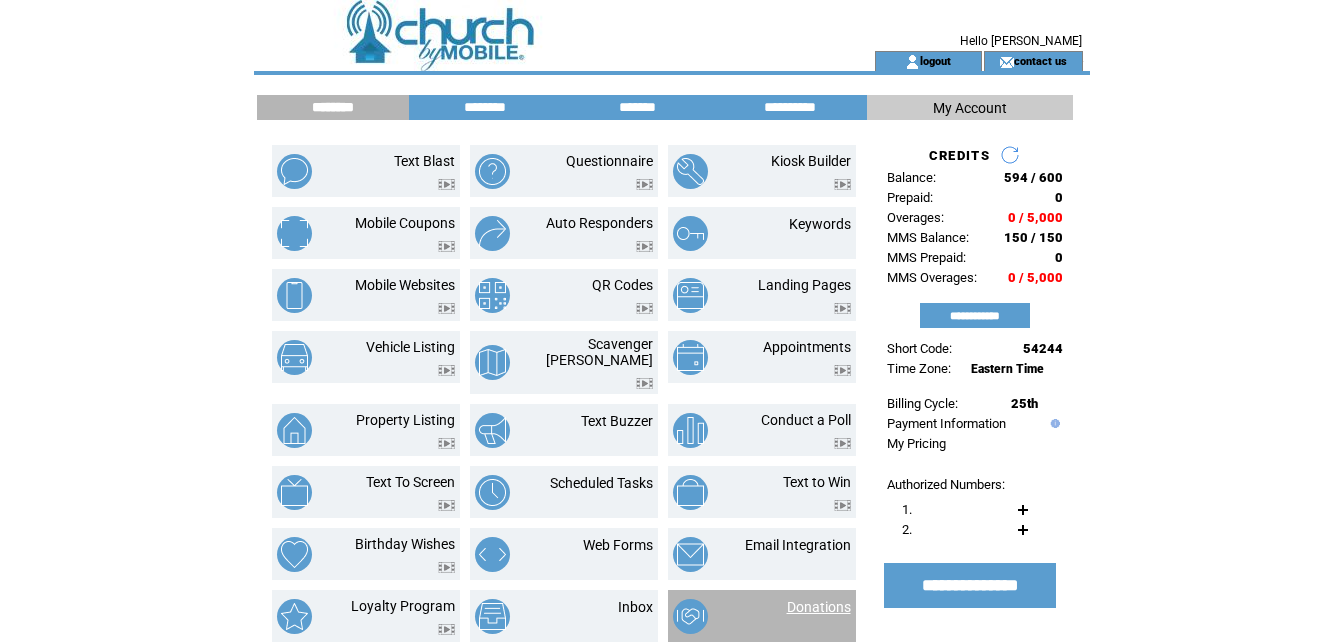 click on "Donations" at bounding box center [819, 607] 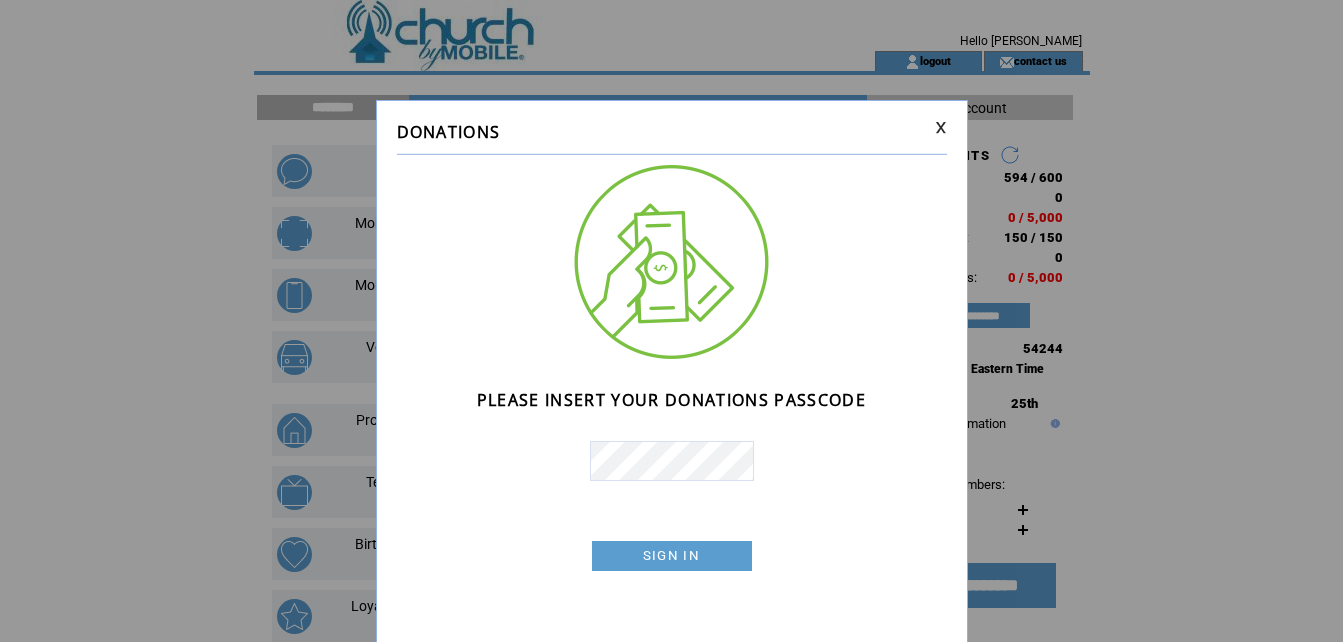 scroll, scrollTop: 0, scrollLeft: 0, axis: both 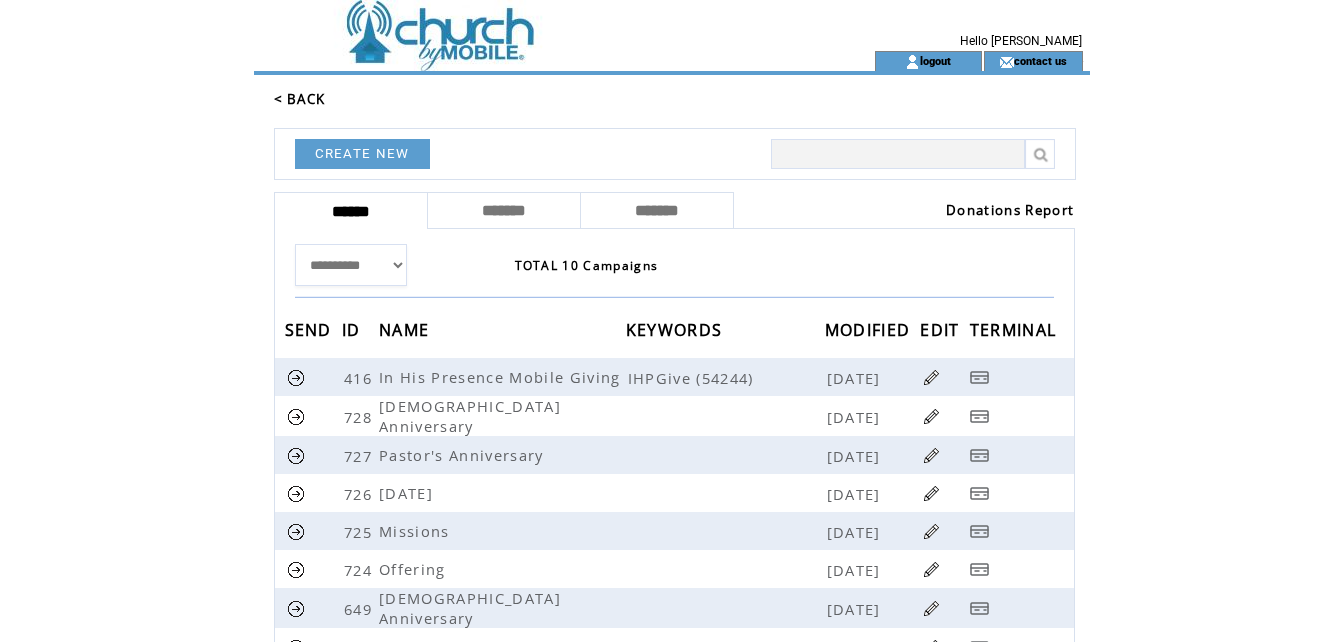 click on "Donations Report" at bounding box center (1010, 210) 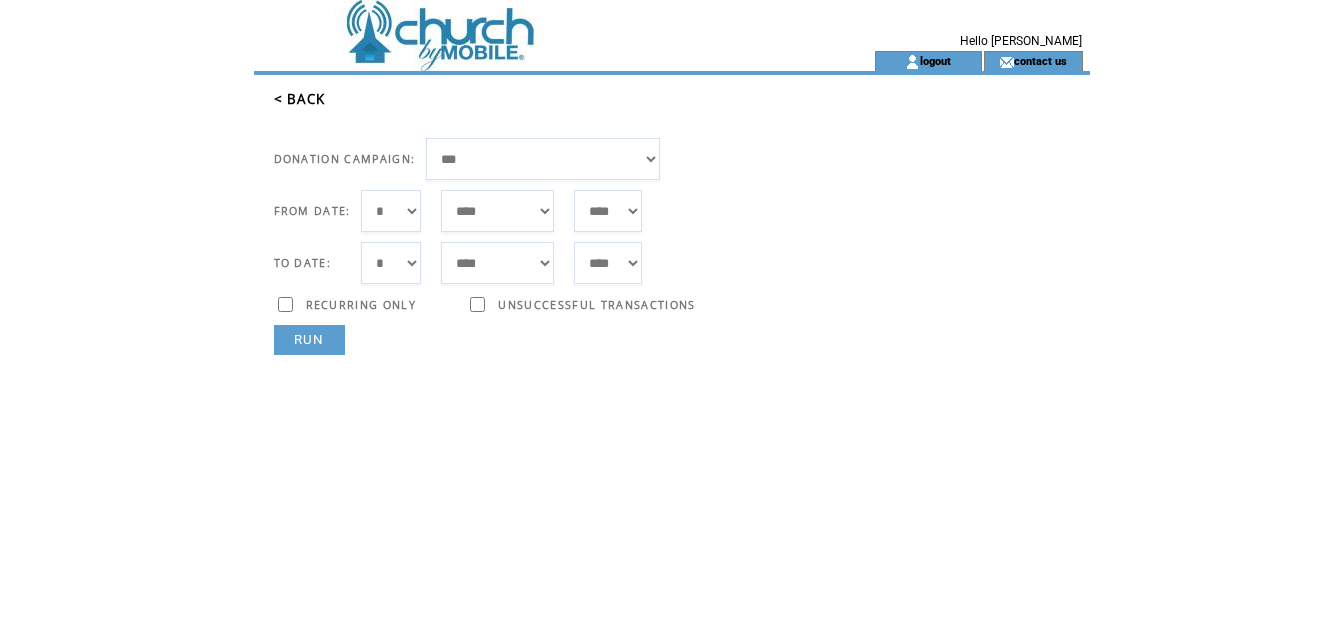 scroll, scrollTop: 0, scrollLeft: 0, axis: both 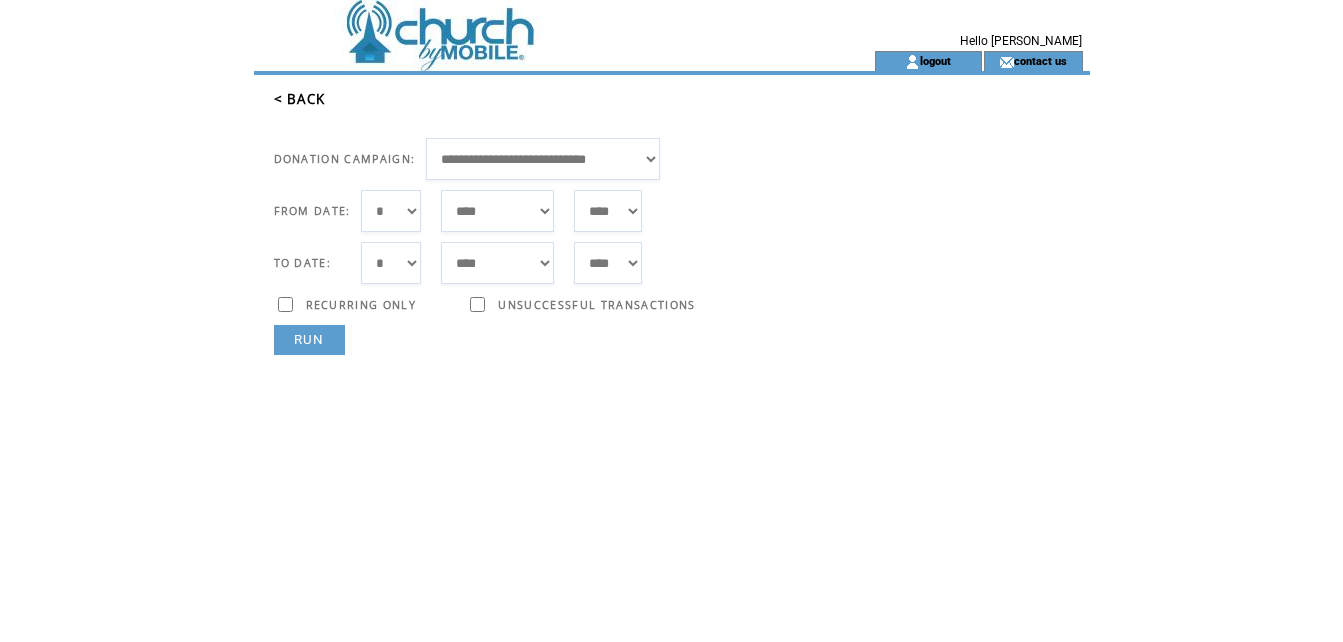 click on "*** 	 * 	 * 	 * 	 * 	 * 	 * 	 * 	 * 	 * 	 ** 	 ** 	 ** 	 ** 	 ** 	 ** 	 ** 	 ** 	 ** 	 ** 	 ** 	 ** 	 ** 	 ** 	 ** 	 ** 	 ** 	 ** 	 ** 	 ** 	 ** 	 **" at bounding box center (391, 211) 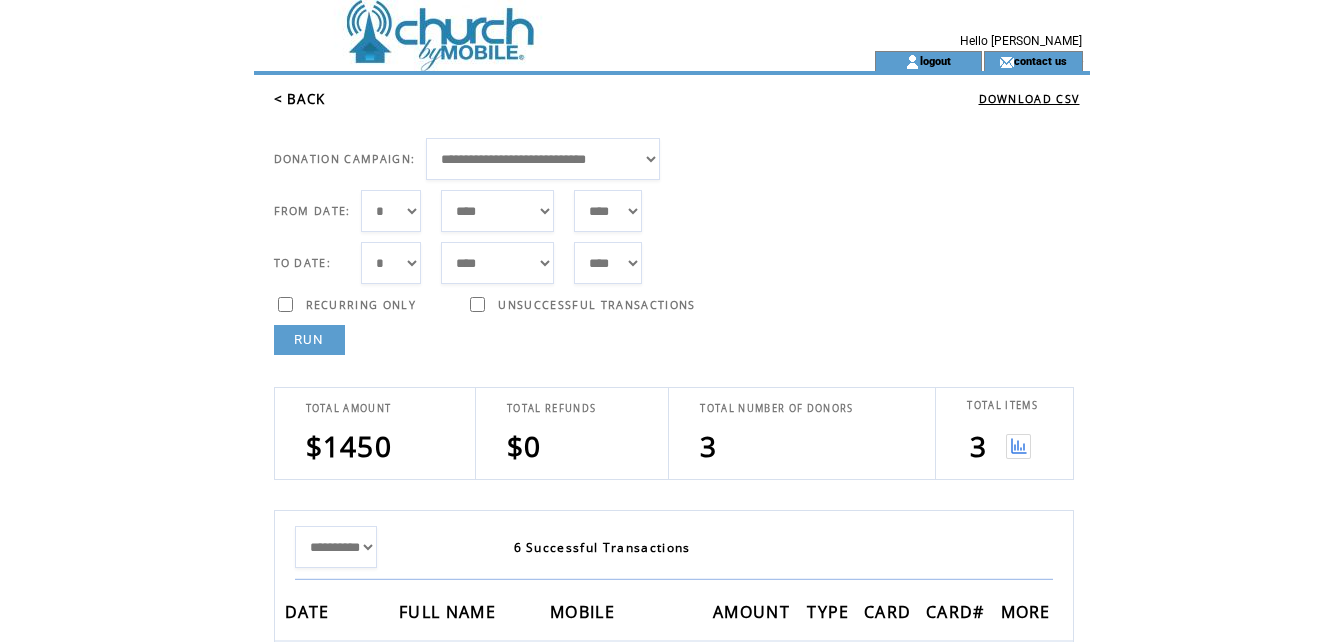 click on "*** 	 * 	 * 	 * 	 * 	 * 	 * 	 * 	 * 	 * 	 ** 	 ** 	 ** 	 ** 	 ** 	 ** 	 ** 	 ** 	 ** 	 ** 	 ** 	 ** 	 ** 	 ** 	 ** 	 ** 	 ** 	 ** 	 ** 	 ** 	 ** 	 **" at bounding box center (391, 211) 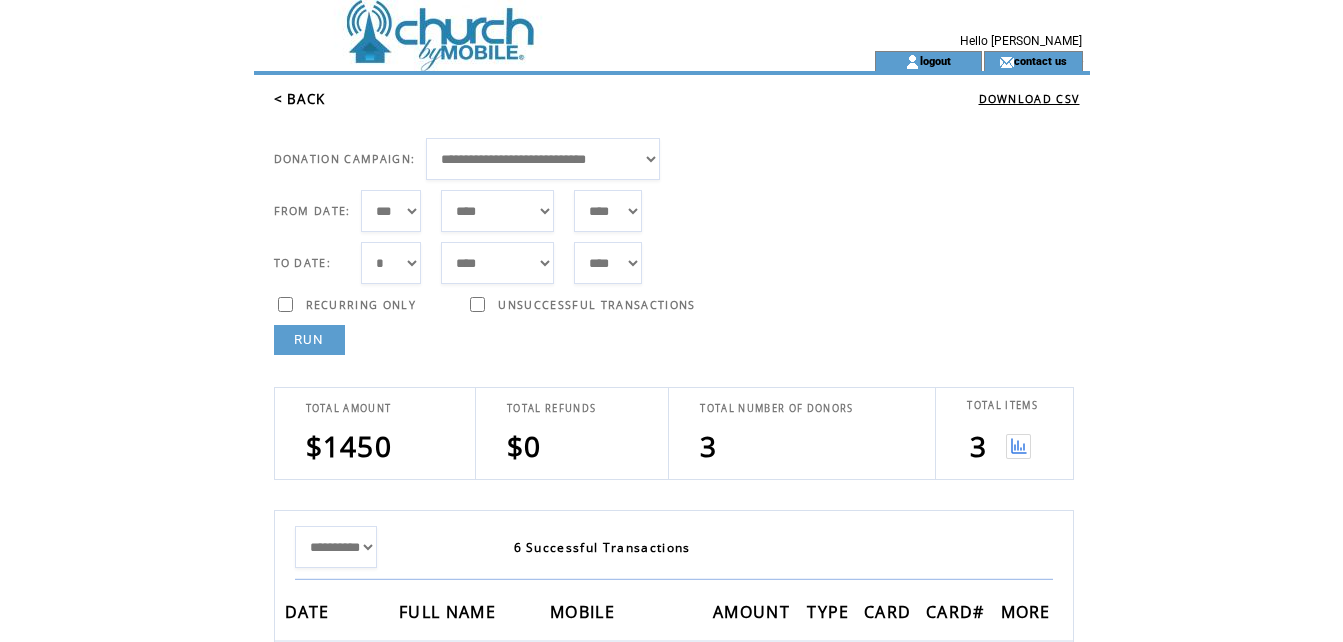 click on "RUN" at bounding box center [309, 340] 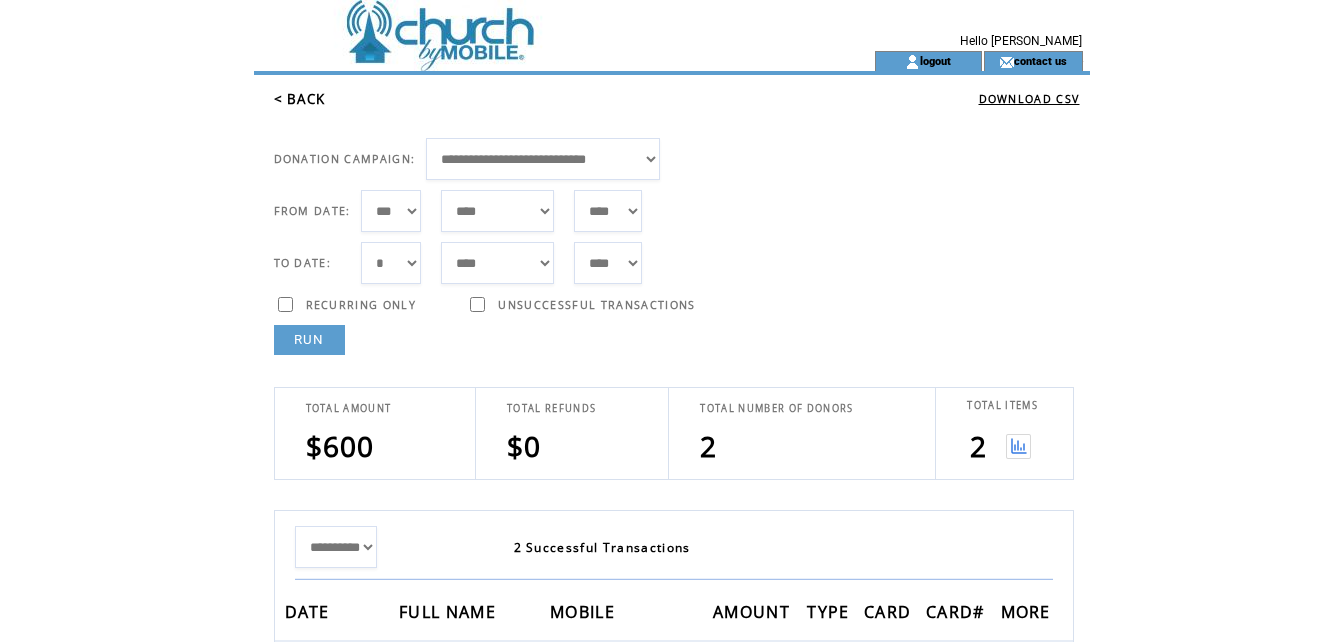 click at bounding box center (1018, 446) 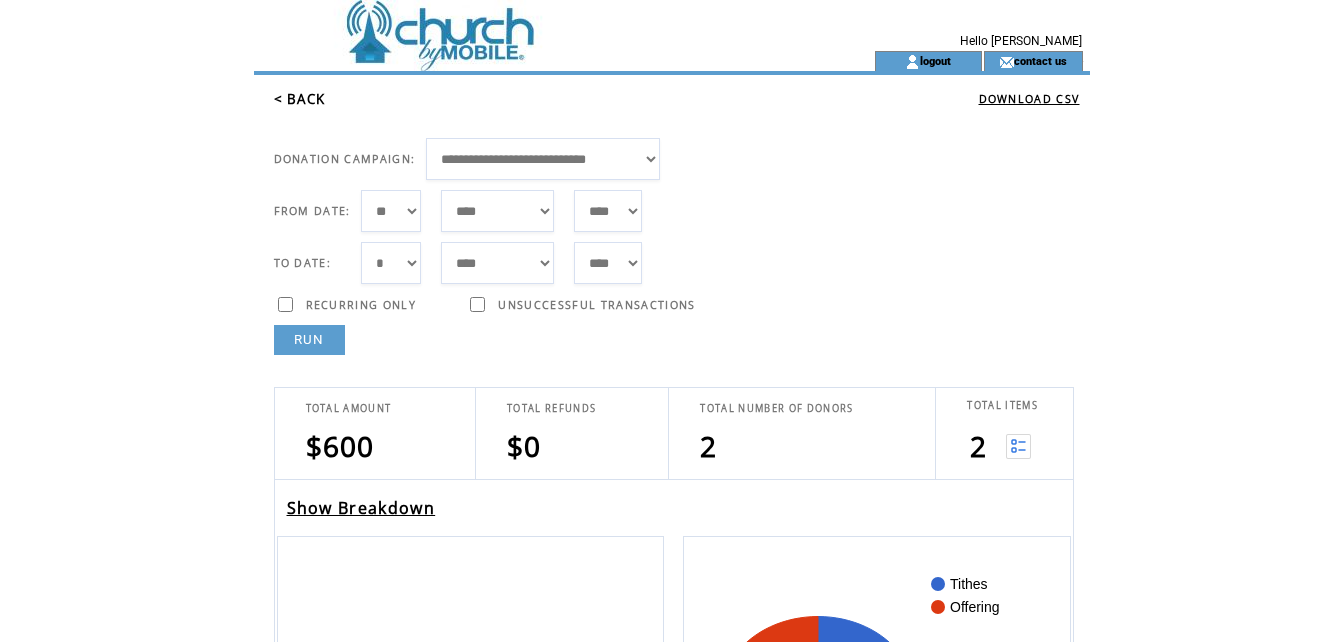 scroll, scrollTop: 0, scrollLeft: 0, axis: both 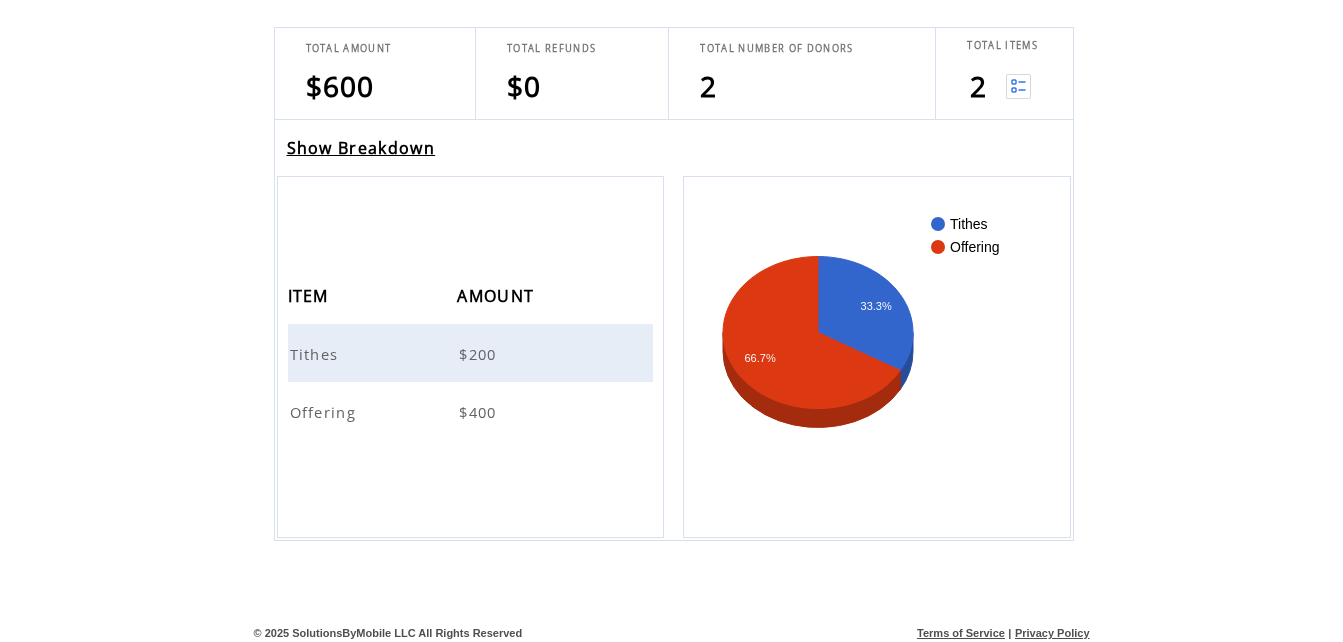 click on "Offering" at bounding box center (326, 412) 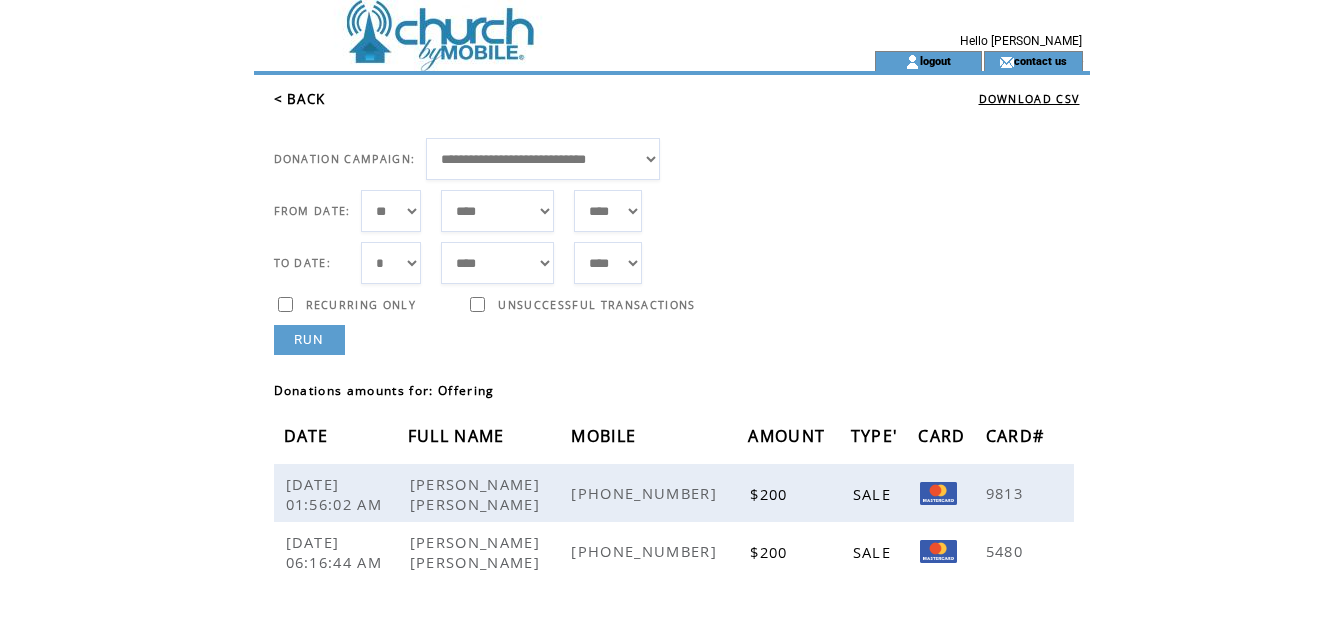 scroll, scrollTop: 0, scrollLeft: 0, axis: both 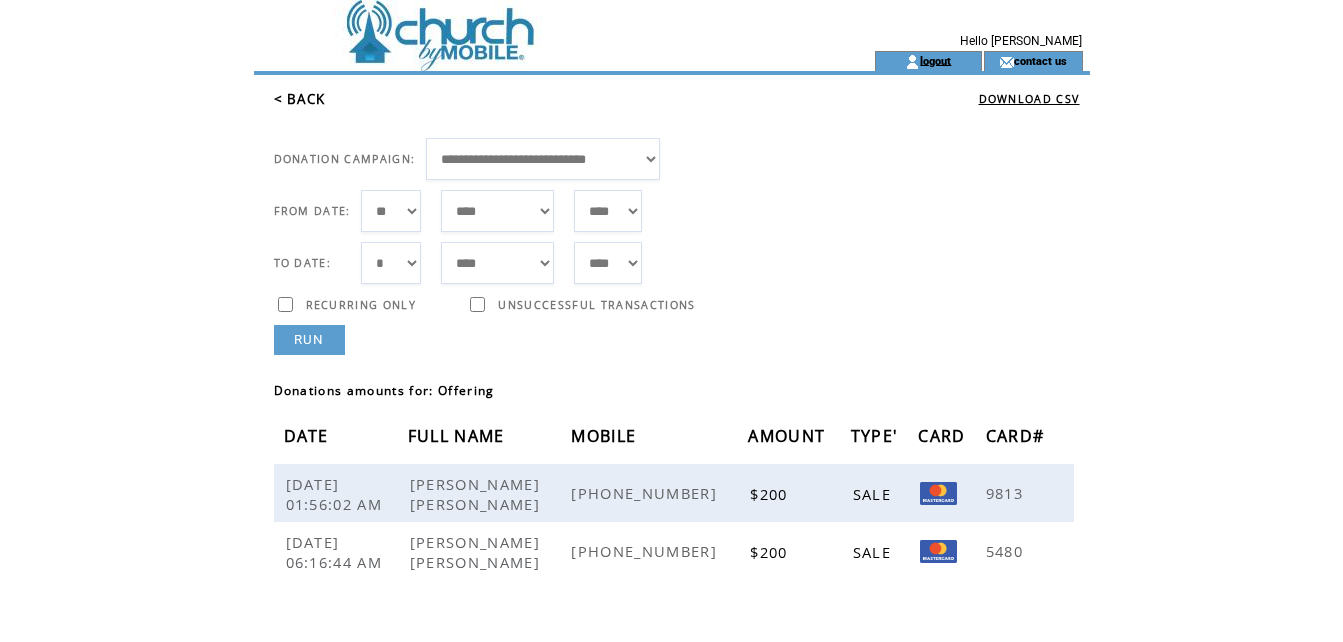 click on "logout" at bounding box center [935, 60] 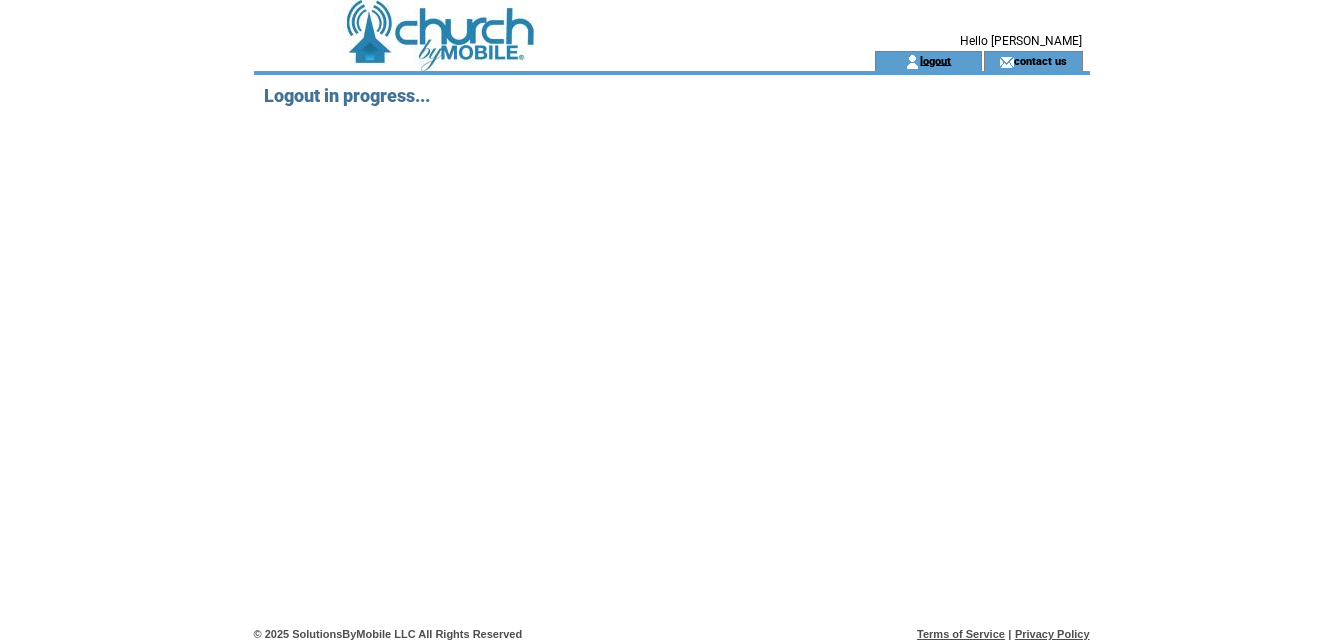 scroll, scrollTop: 0, scrollLeft: 0, axis: both 